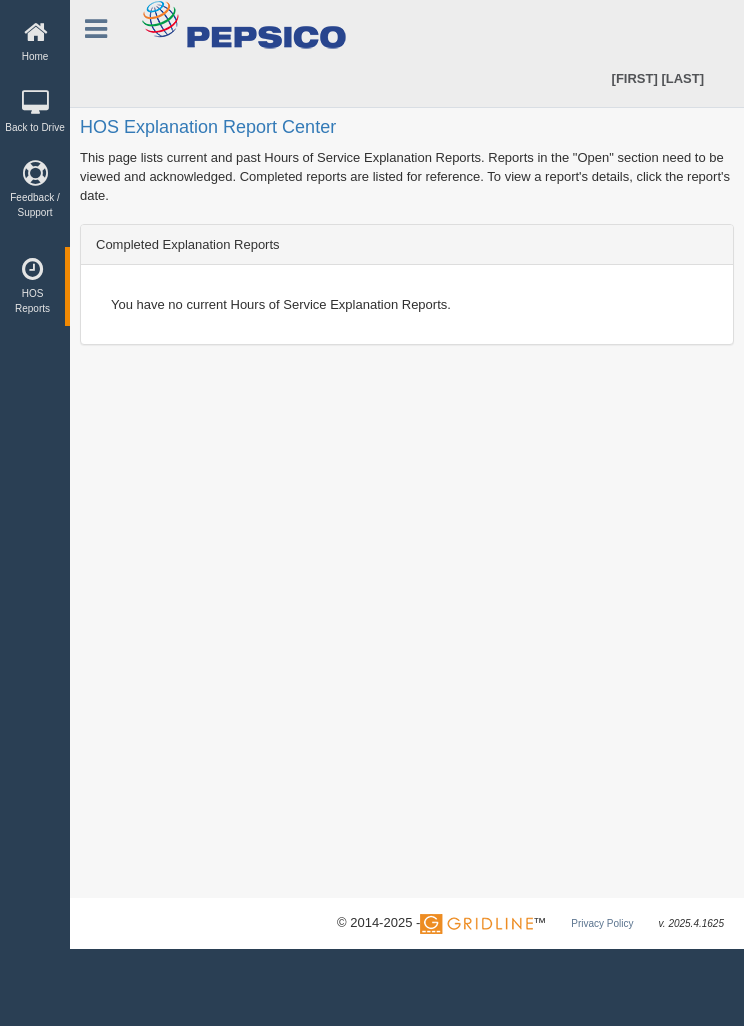 scroll, scrollTop: 0, scrollLeft: 0, axis: both 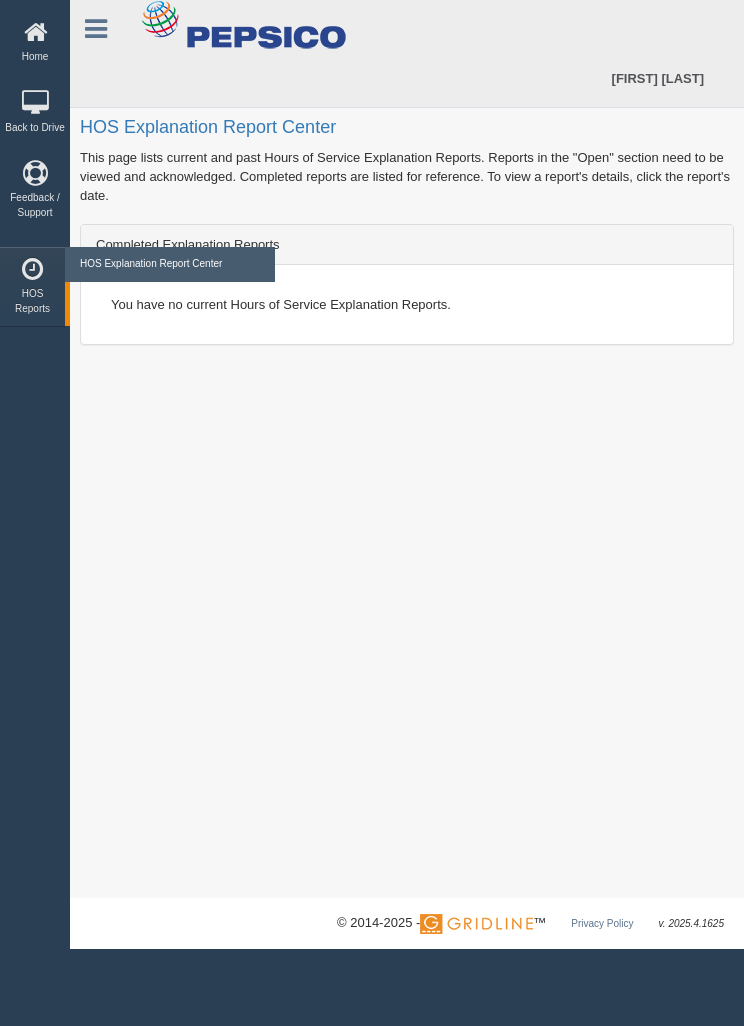 click on "HOS Explanation Report Center" at bounding box center [170, 264] 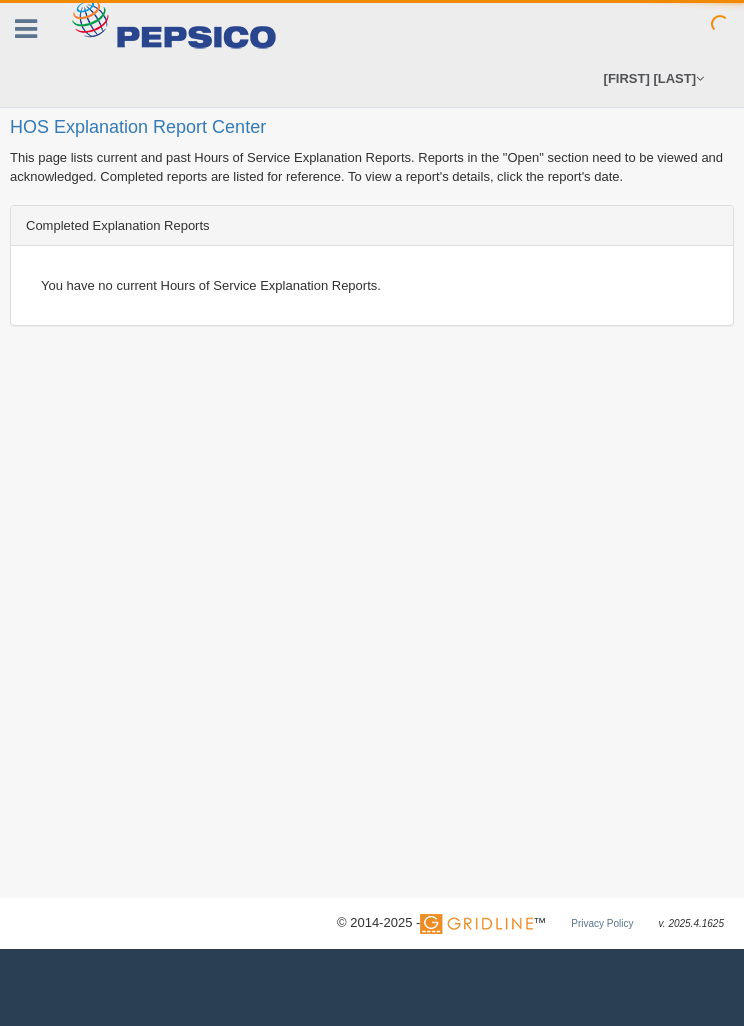 scroll, scrollTop: 0, scrollLeft: 0, axis: both 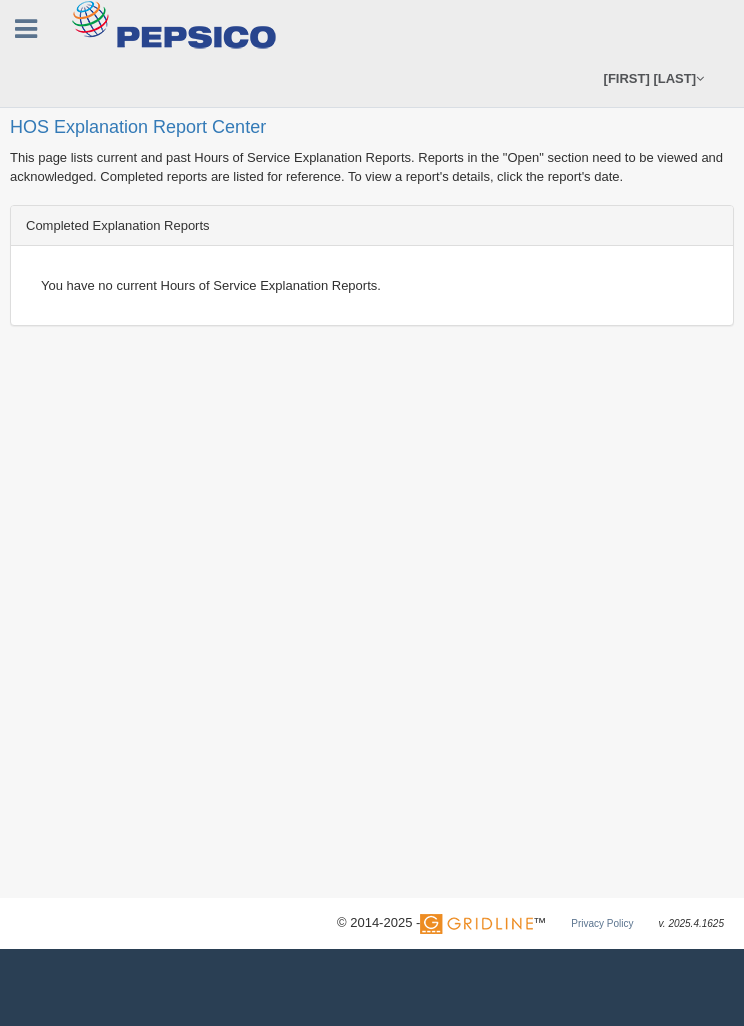 click on "HOS Explanation Report Center" at bounding box center (372, 79) 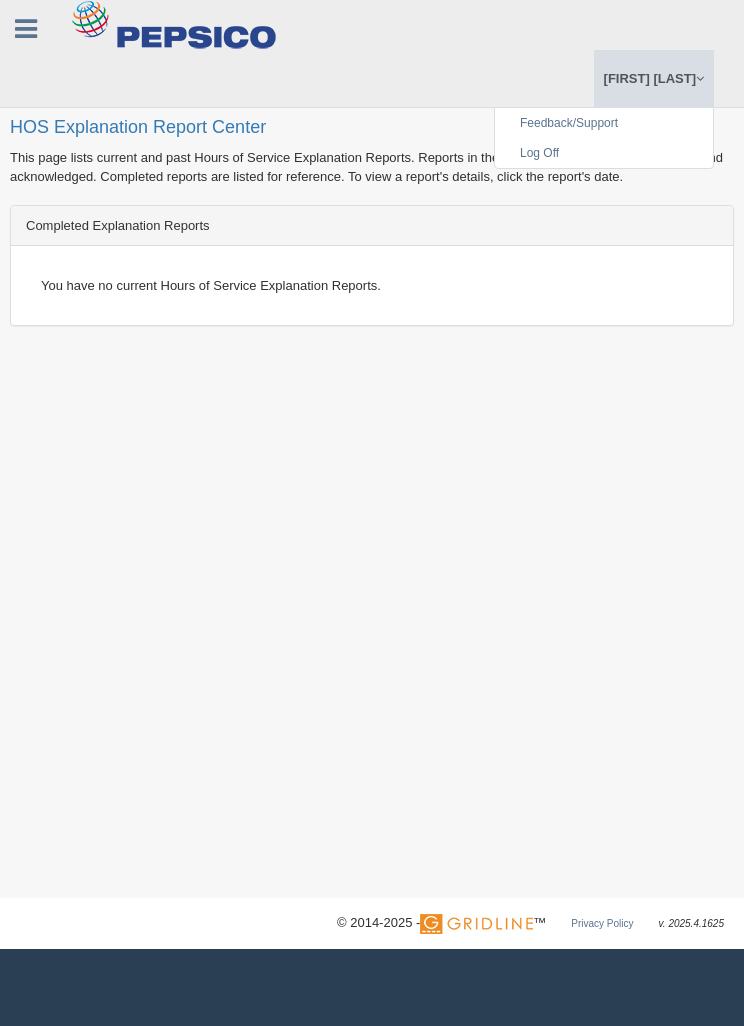 click on "HOS Explanation Report Center
This page lists current and past Hours of Service Explanation Reports.  Reports in the "Open" section need to be viewed and acknowledged.  Completed reports are listed for reference.  To view a report's details, click the report's date.
Completed Explanation Reports
You have no current Hours of Service Explanation Reports." at bounding box center (372, 449) 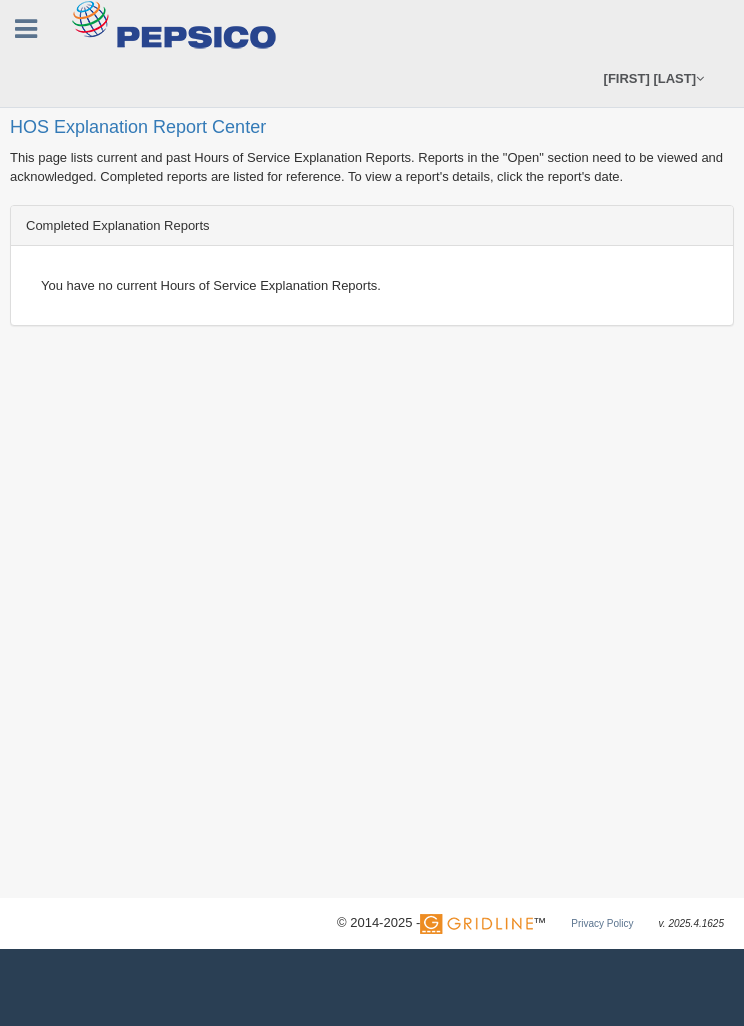click at bounding box center [26, 29] 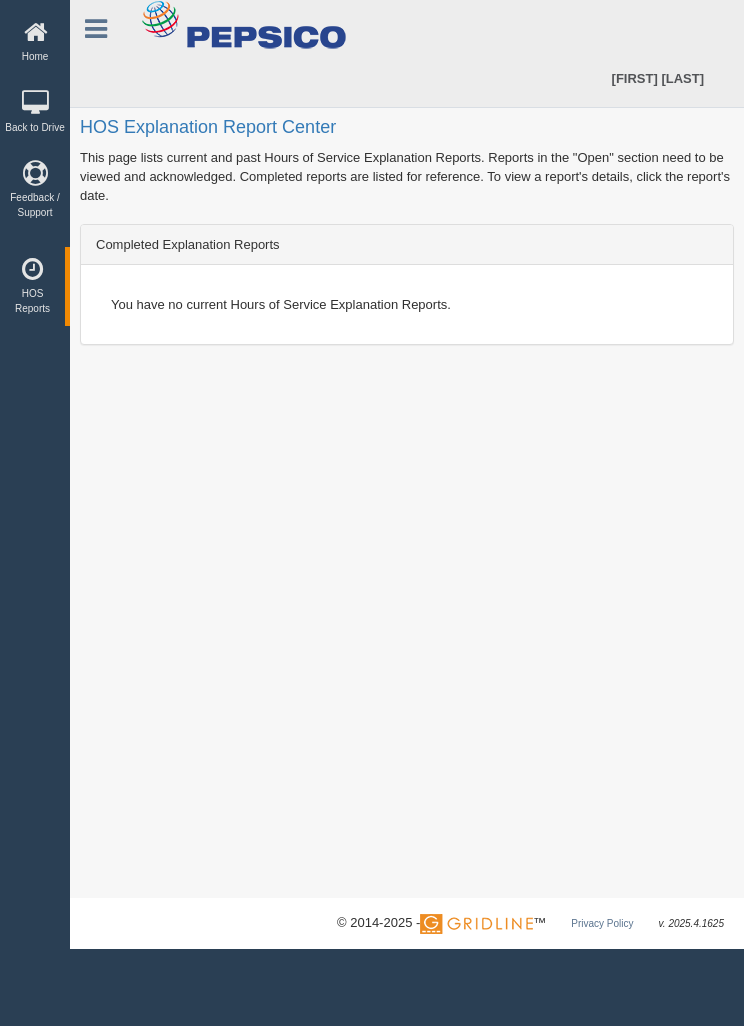click at bounding box center (96, 29) 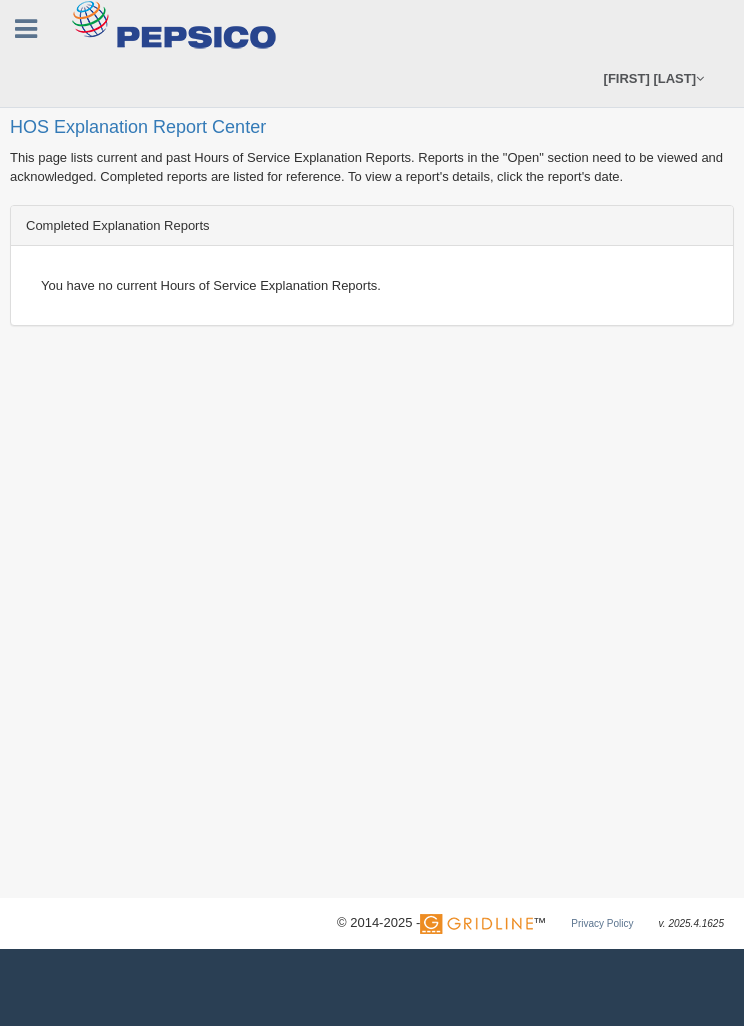 click at bounding box center (26, 26) 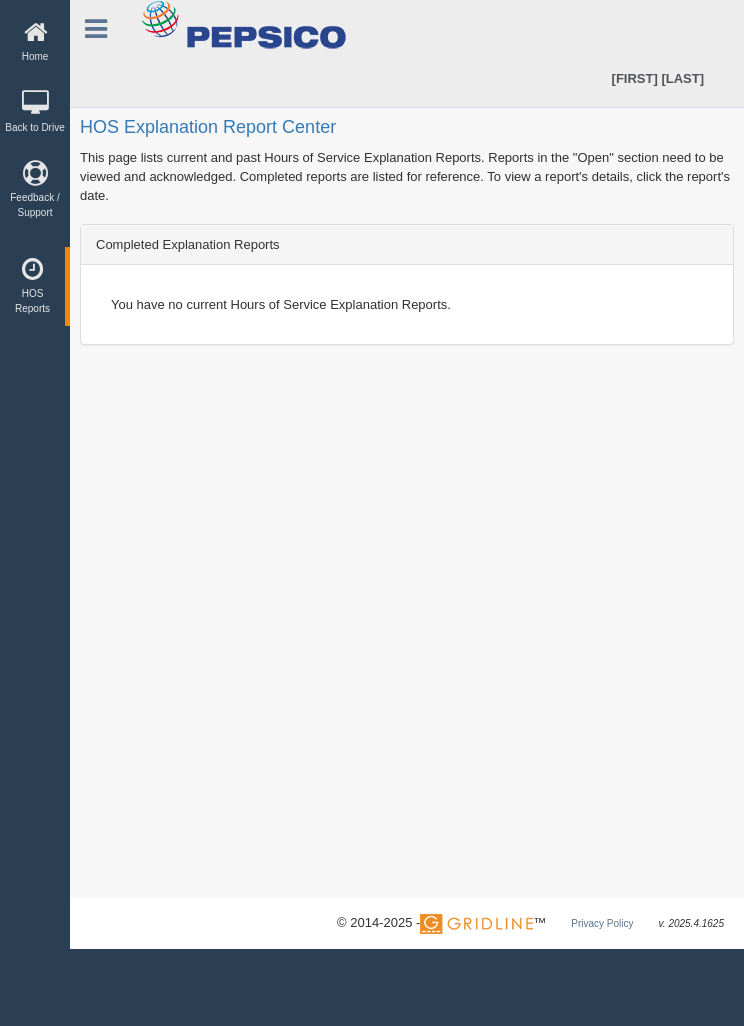 click on "Home" at bounding box center [35, 42] 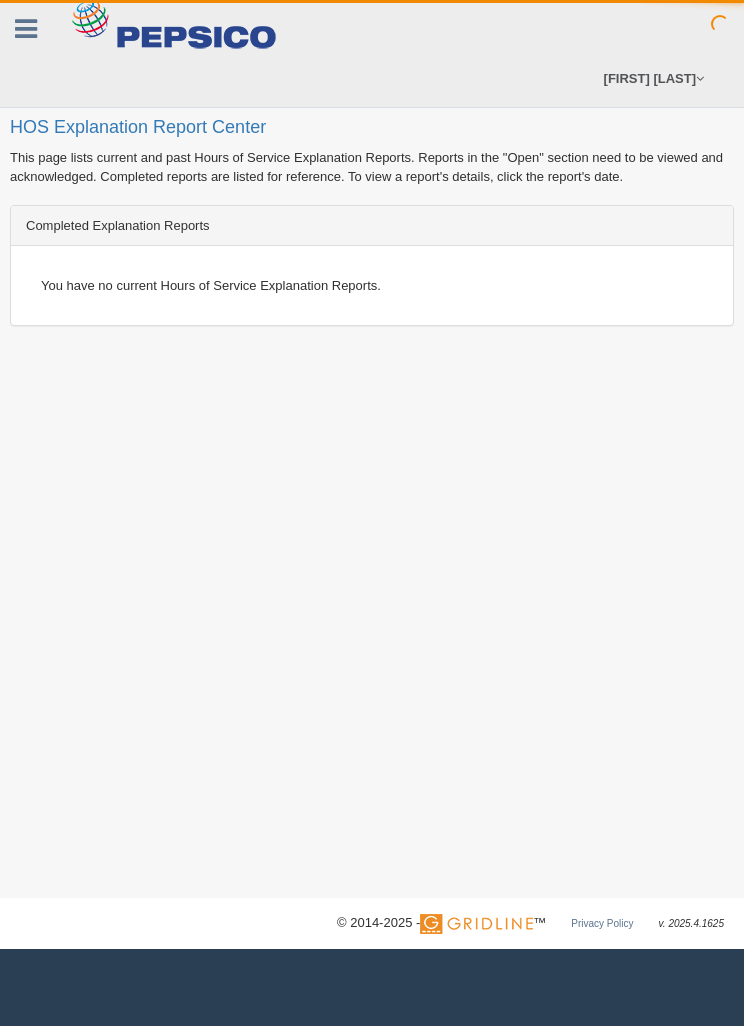 scroll, scrollTop: 0, scrollLeft: 0, axis: both 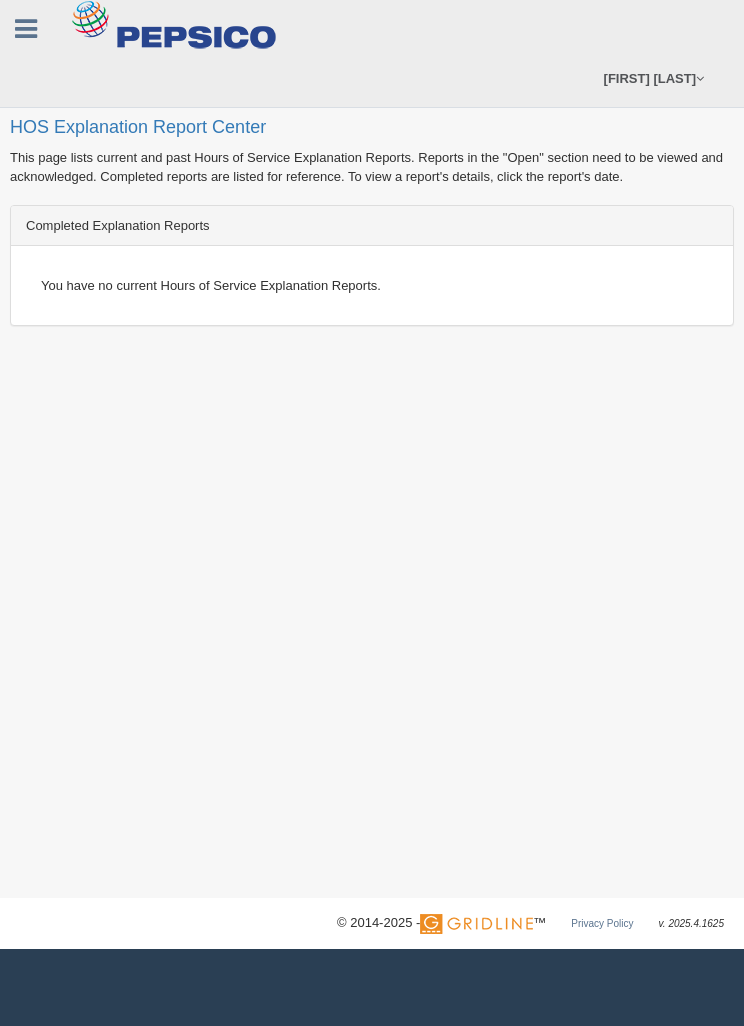 click on "Completed Explanation Reports" at bounding box center [372, 226] 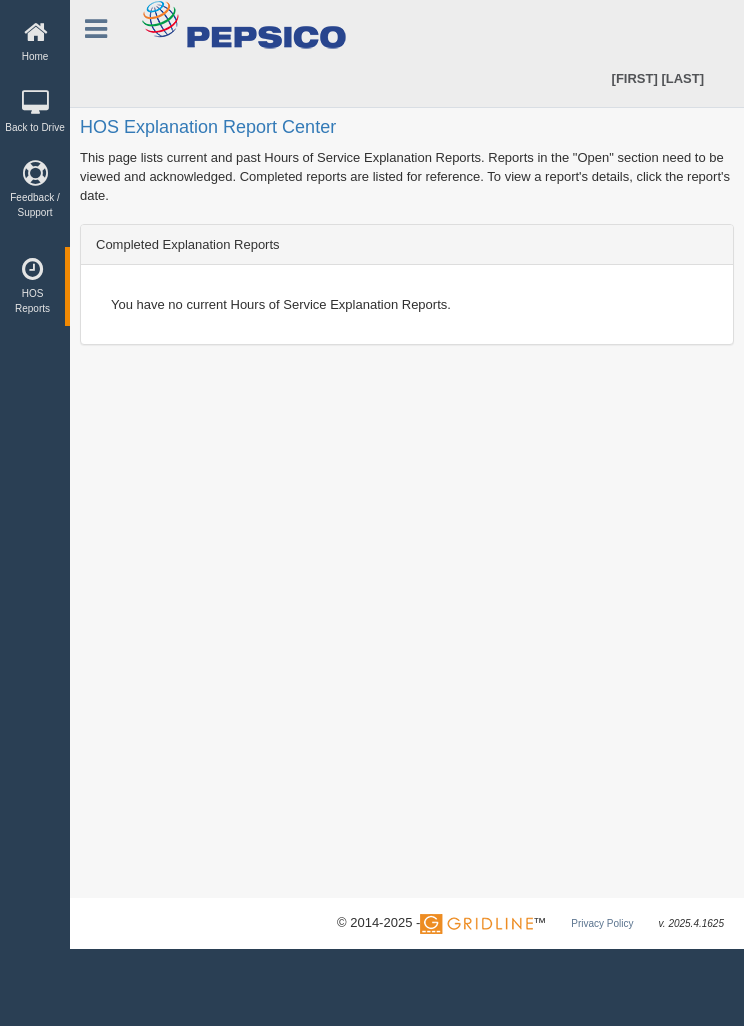click on "HOS Reports" at bounding box center (32, 286) 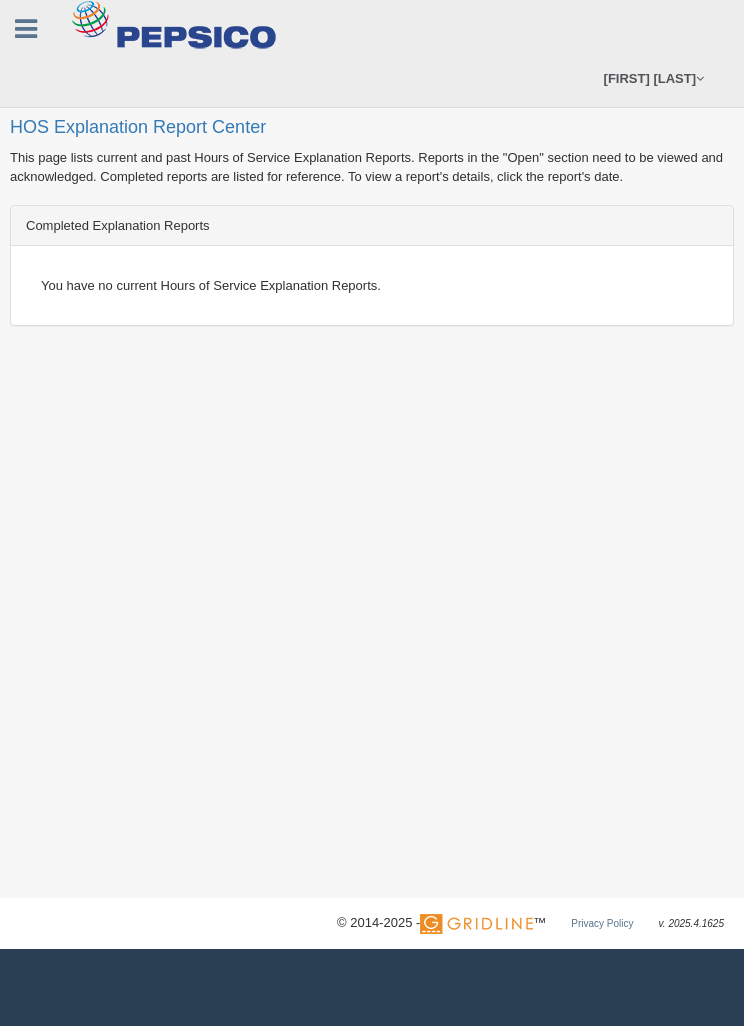 scroll, scrollTop: 0, scrollLeft: 0, axis: both 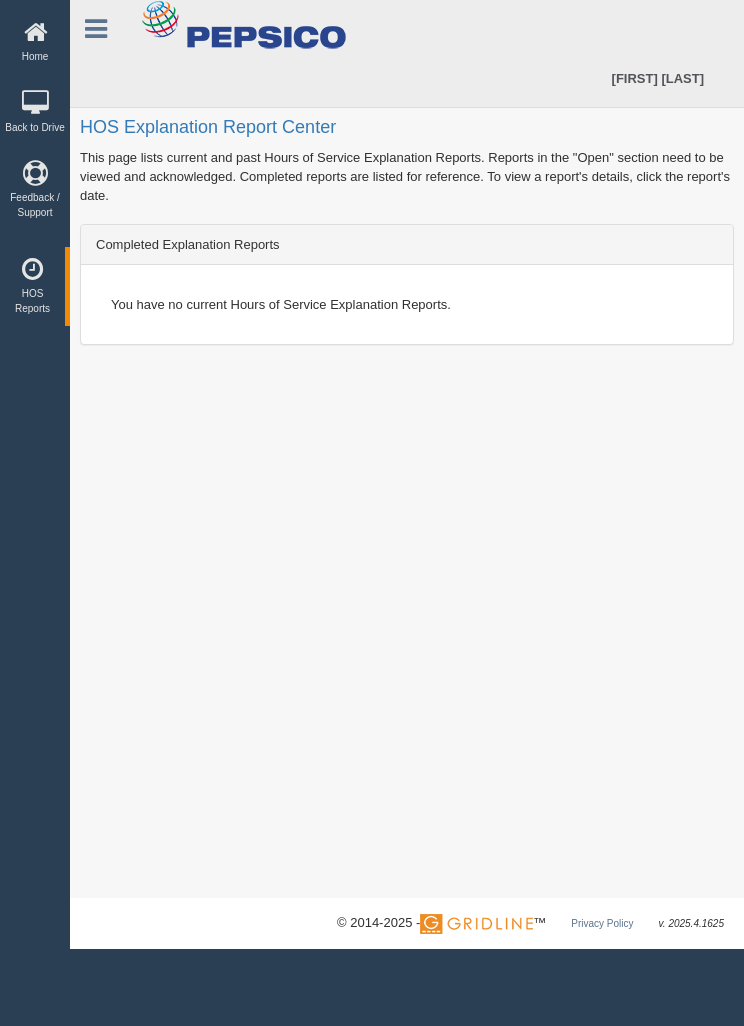 click on "HOS Reports" at bounding box center (32, 286) 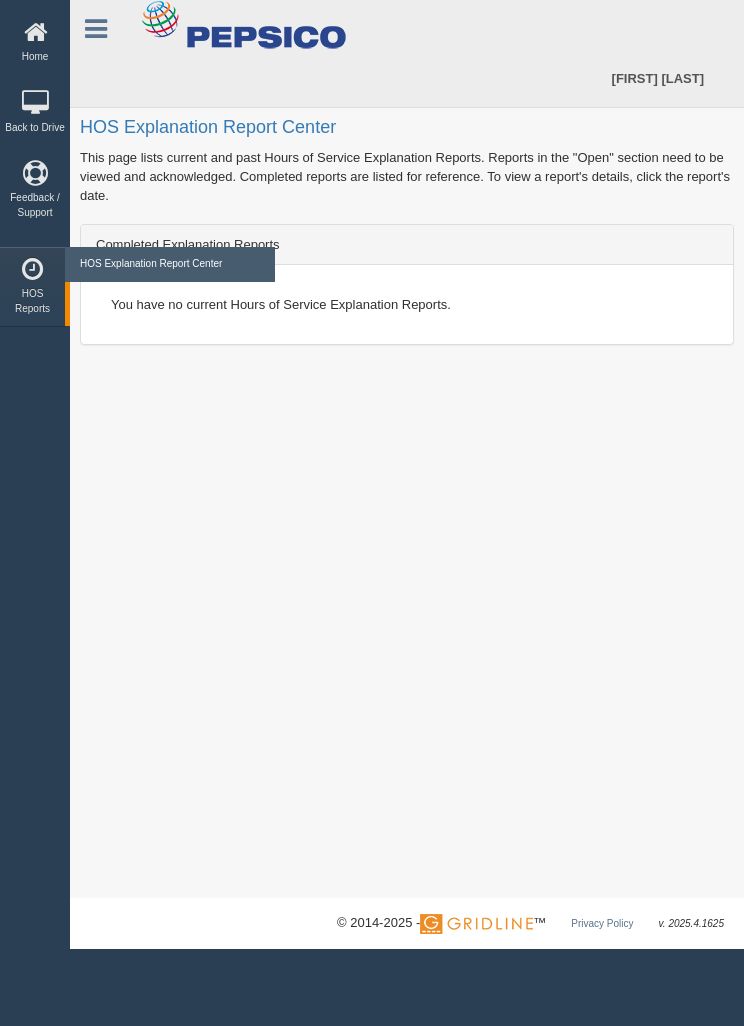 click on "HOS Explanation Report Center" at bounding box center (170, 264) 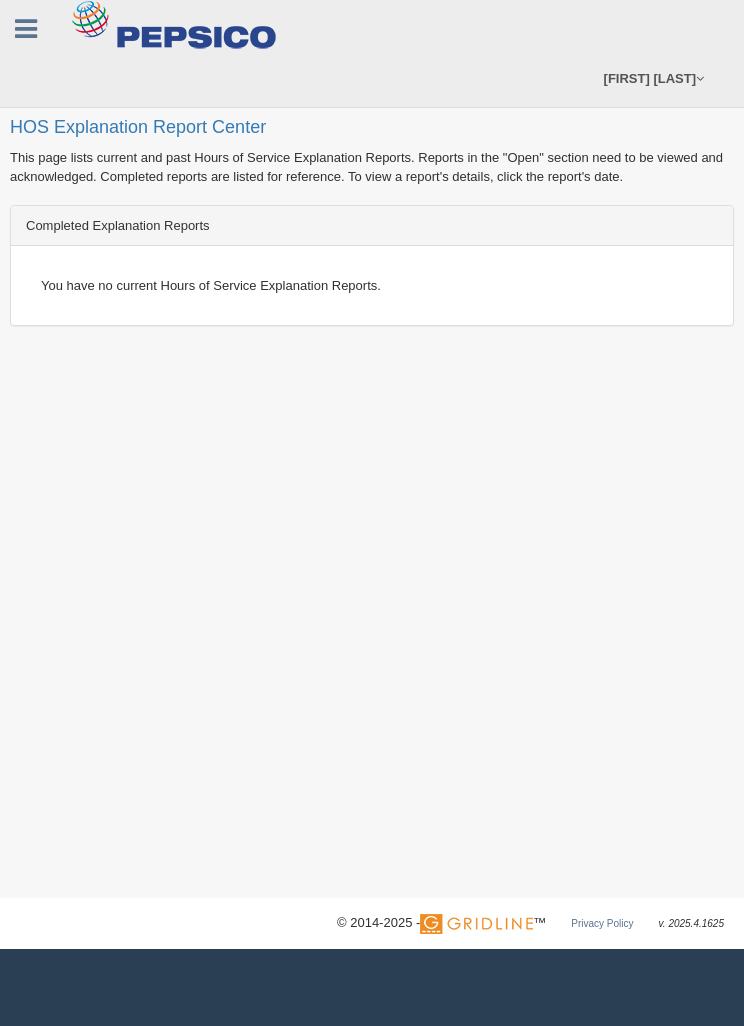 scroll, scrollTop: 0, scrollLeft: 0, axis: both 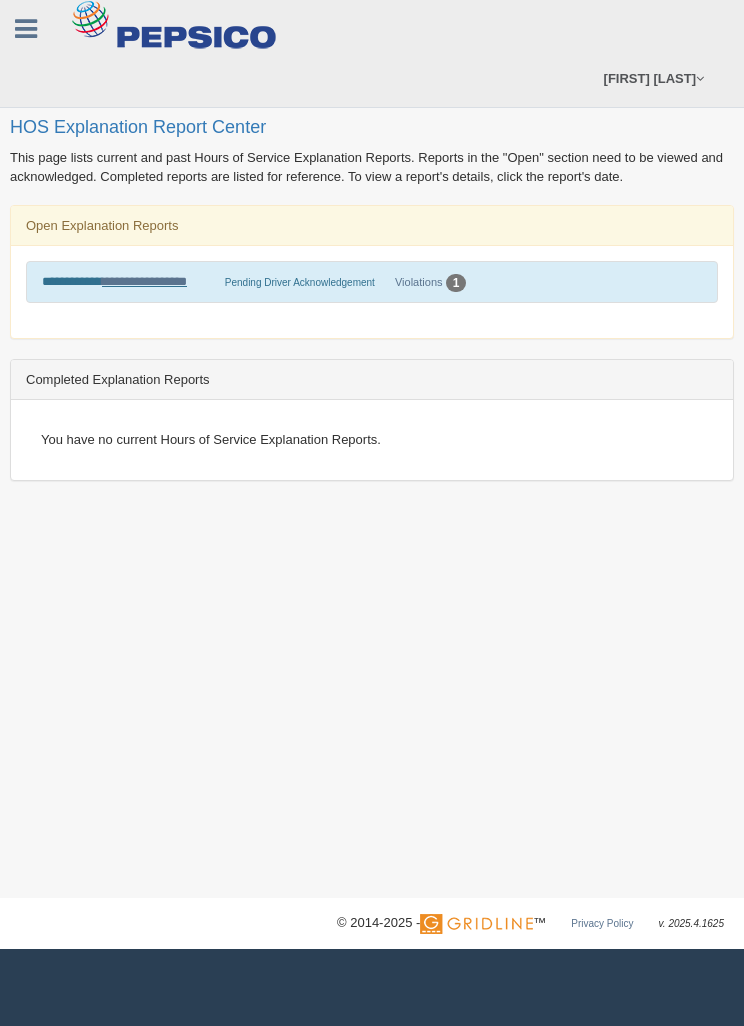 click on "**********" at bounding box center [144, 281] 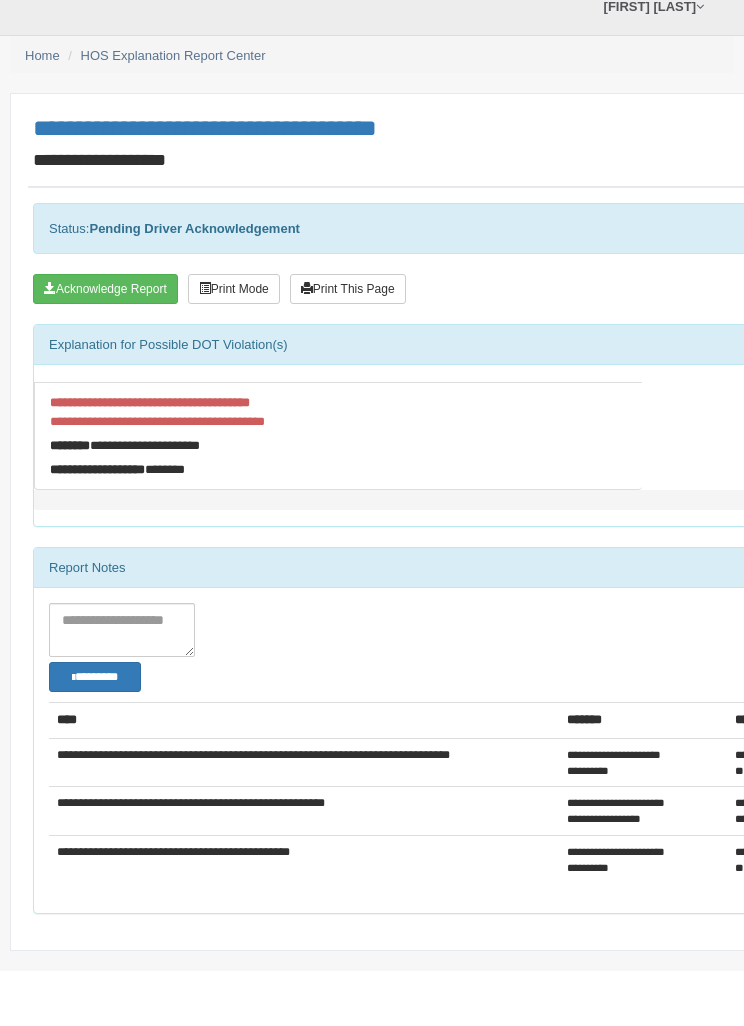 scroll, scrollTop: 23, scrollLeft: 0, axis: vertical 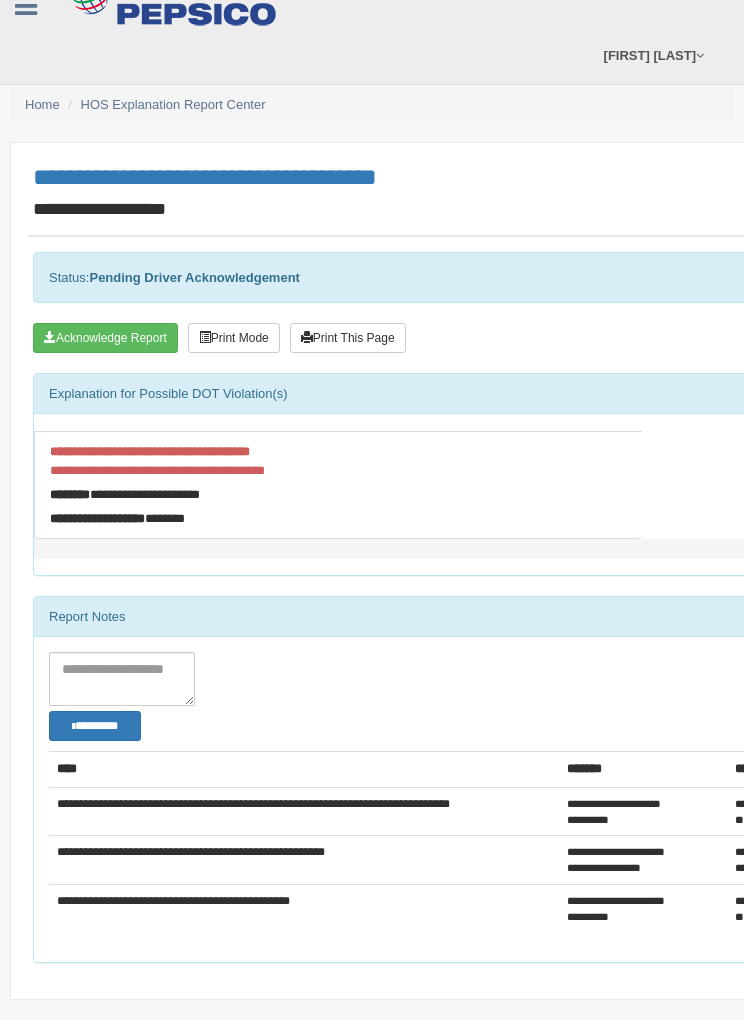 click on "Acknowledge Report" at bounding box center [105, 338] 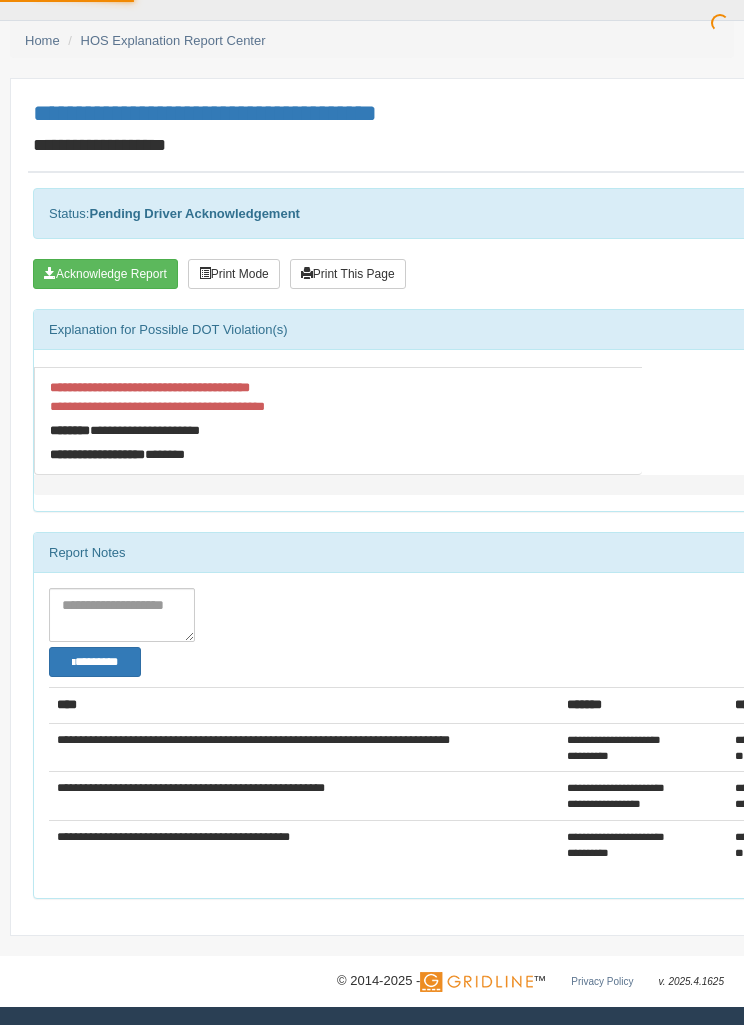 scroll, scrollTop: 87, scrollLeft: 0, axis: vertical 